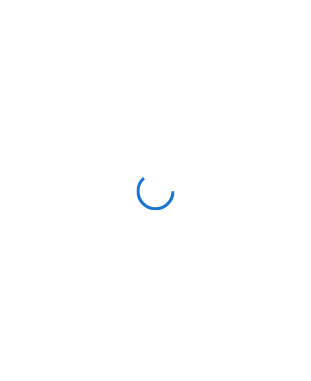 scroll, scrollTop: 0, scrollLeft: 0, axis: both 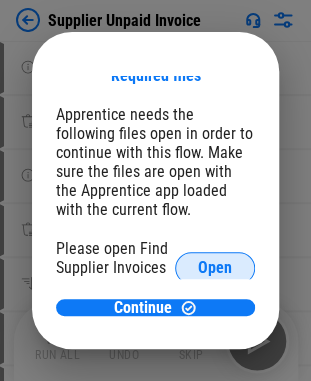 click on "Open" at bounding box center [215, 268] 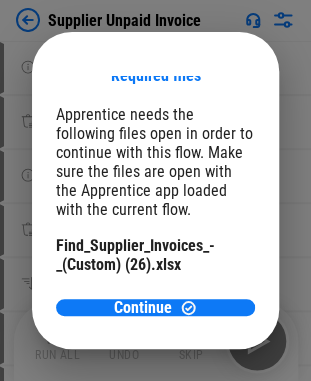 scroll, scrollTop: 86, scrollLeft: 0, axis: vertical 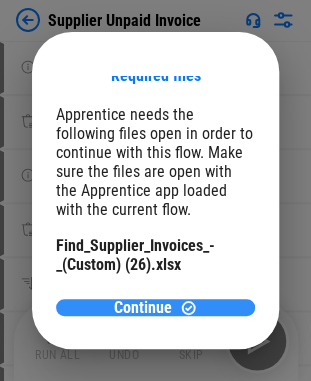 click at bounding box center [188, 307] 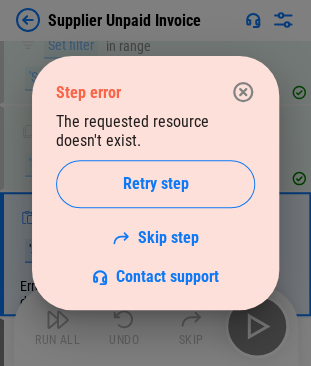 scroll, scrollTop: 5054, scrollLeft: 0, axis: vertical 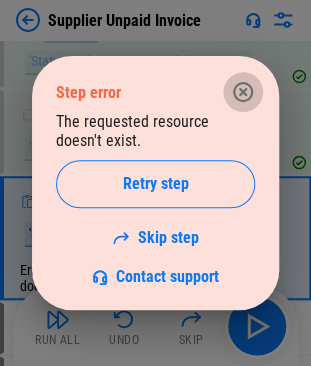 click 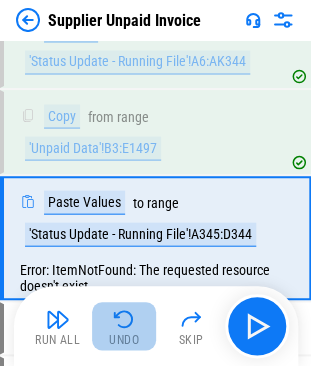click on "Undo" at bounding box center [124, 326] 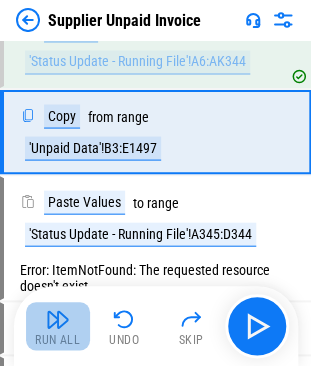 click at bounding box center (58, 319) 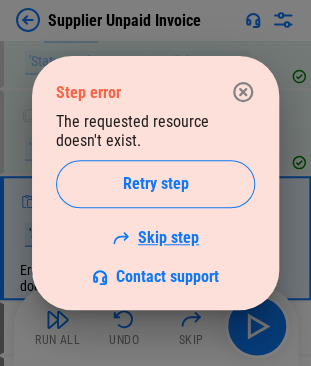 click on "Skip step" at bounding box center [155, 237] 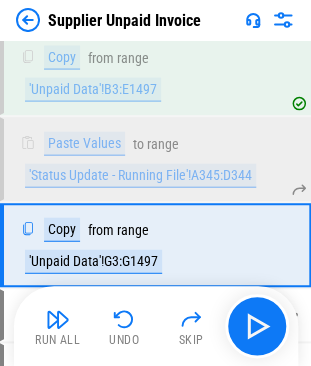 scroll, scrollTop: 5139, scrollLeft: 0, axis: vertical 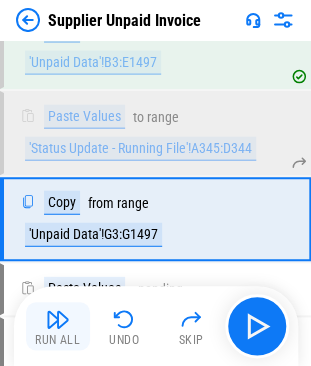 click at bounding box center [58, 319] 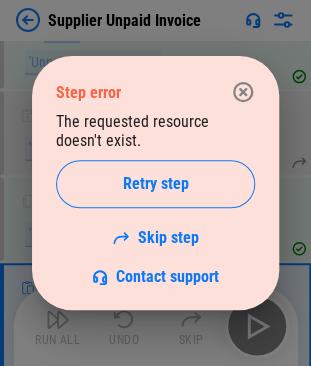 scroll, scrollTop: 5152, scrollLeft: 0, axis: vertical 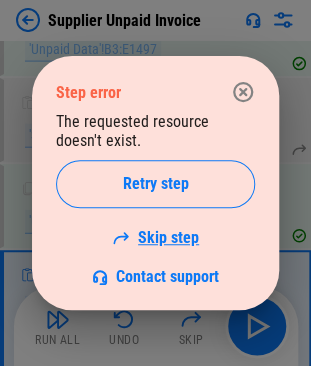 click on "Skip step" at bounding box center (155, 237) 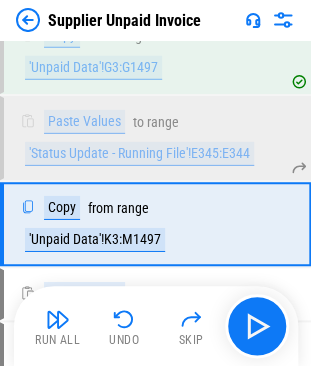 scroll, scrollTop: 5310, scrollLeft: 0, axis: vertical 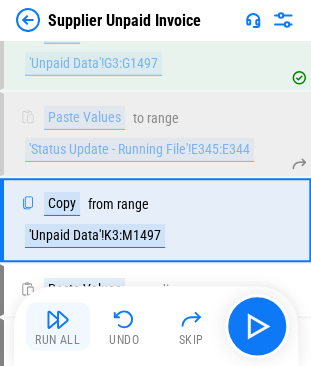 click on "Run All" at bounding box center [57, 340] 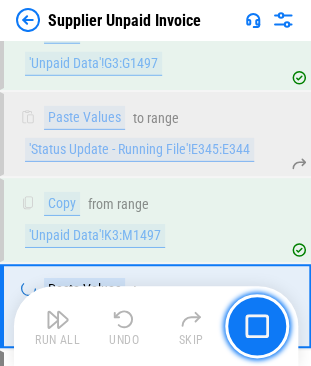scroll, scrollTop: 5322, scrollLeft: 0, axis: vertical 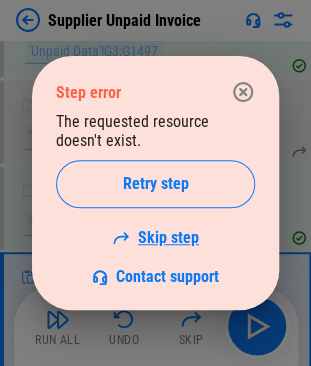 click on "Skip step" at bounding box center [155, 237] 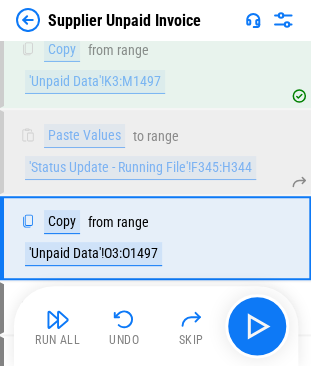 scroll, scrollTop: 5480, scrollLeft: 0, axis: vertical 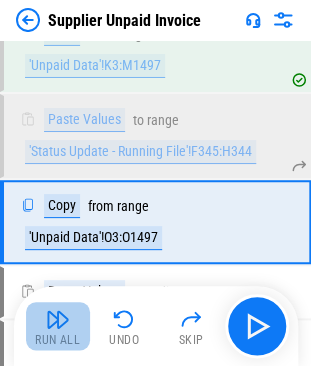 click at bounding box center (58, 319) 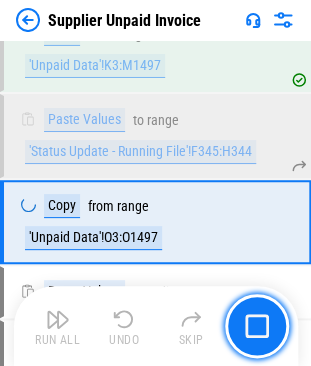 scroll, scrollTop: 5502, scrollLeft: 0, axis: vertical 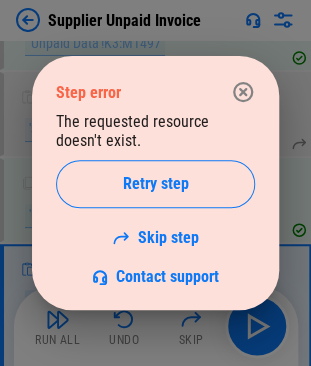 click on "The requested resource doesn't exist. Retry step Skip step Contact support" at bounding box center [155, 199] 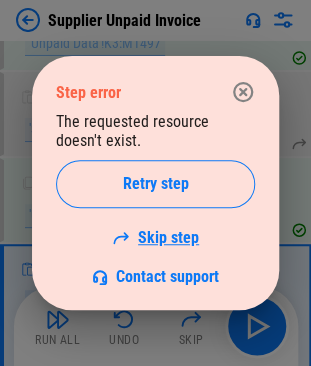 click on "Skip step" at bounding box center [155, 237] 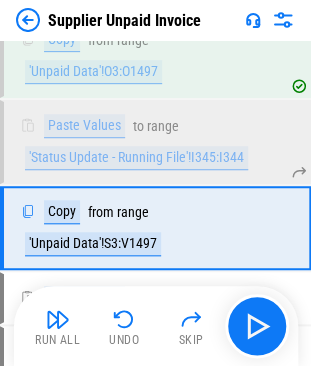 scroll, scrollTop: 5651, scrollLeft: 0, axis: vertical 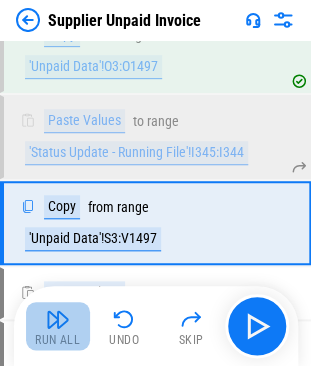 click at bounding box center (58, 319) 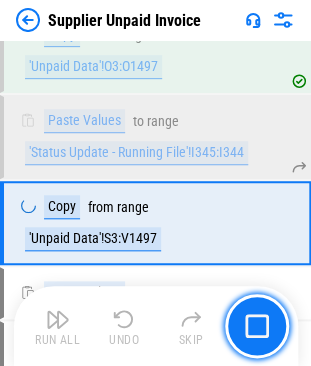 scroll, scrollTop: 5673, scrollLeft: 0, axis: vertical 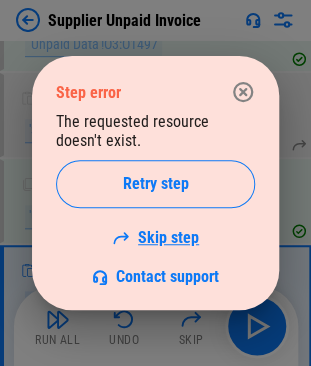 click on "Skip step" at bounding box center [155, 237] 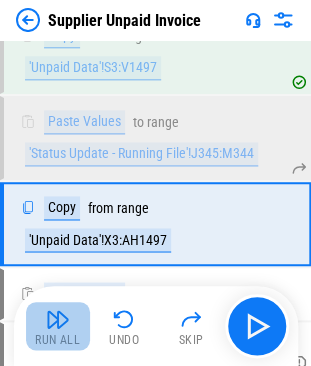 click on "Run All" at bounding box center (58, 326) 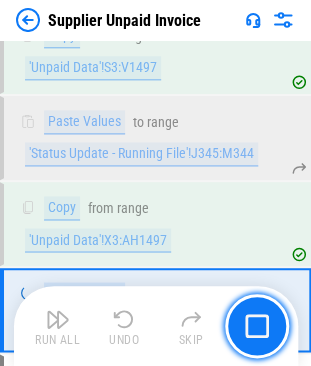 scroll, scrollTop: 5881, scrollLeft: 0, axis: vertical 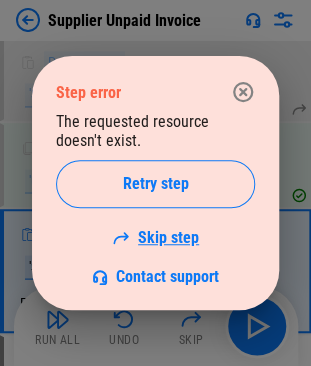 click on "Skip step" at bounding box center [155, 237] 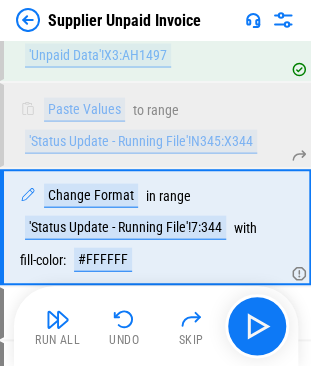 scroll, scrollTop: 6008, scrollLeft: 0, axis: vertical 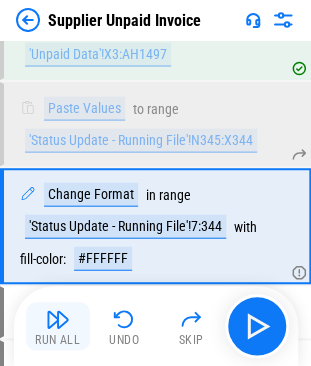 click at bounding box center [58, 319] 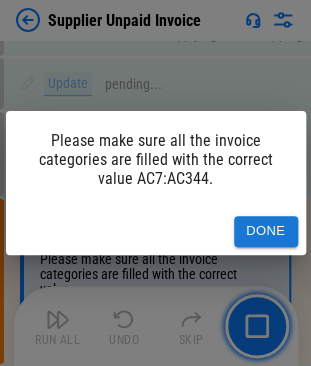 scroll, scrollTop: 13068, scrollLeft: 0, axis: vertical 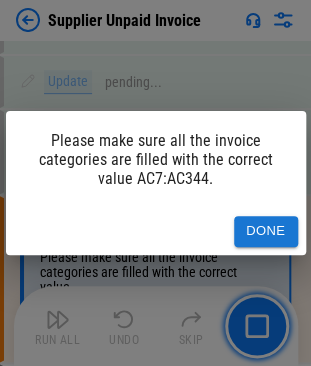 click on "Done" at bounding box center [266, 231] 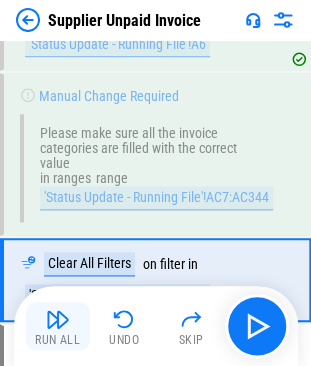 click on "Run All" at bounding box center [58, 326] 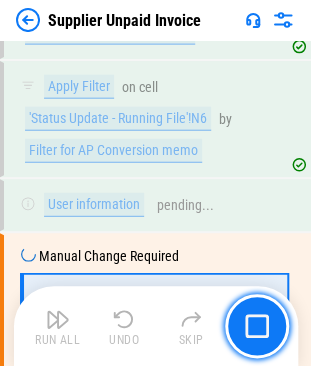 scroll, scrollTop: 13590, scrollLeft: 0, axis: vertical 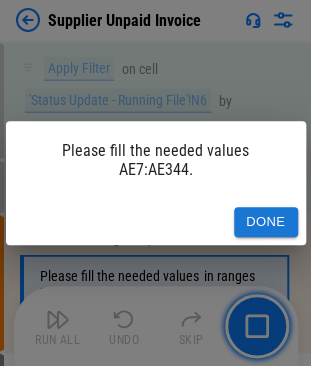 click on "Done" at bounding box center [266, 222] 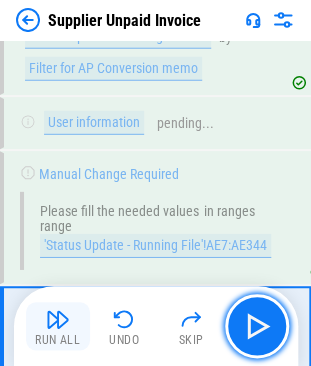 scroll, scrollTop: 13699, scrollLeft: 0, axis: vertical 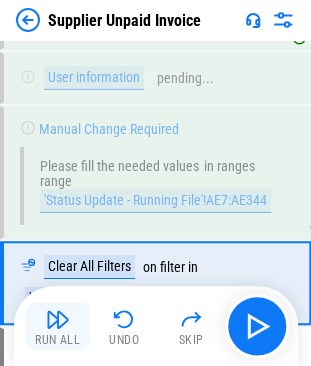 click at bounding box center (58, 319) 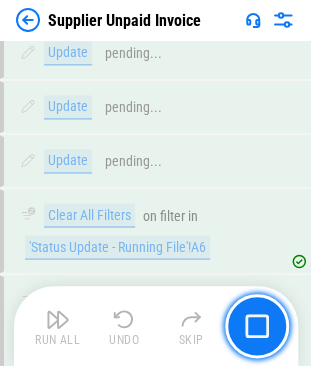 scroll, scrollTop: 16322, scrollLeft: 0, axis: vertical 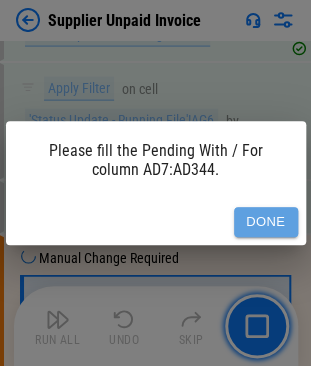 click on "Done" at bounding box center (266, 222) 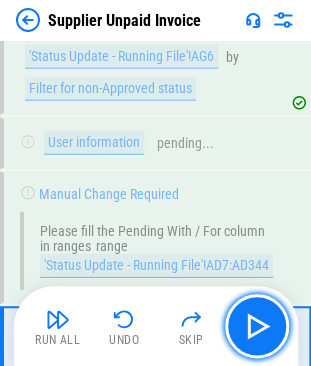 scroll, scrollTop: 16431, scrollLeft: 0, axis: vertical 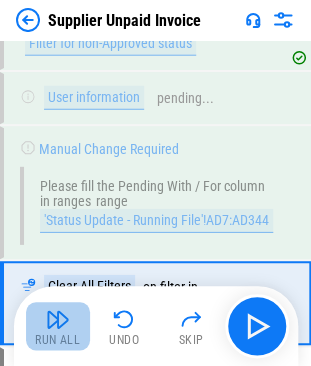 click at bounding box center (58, 319) 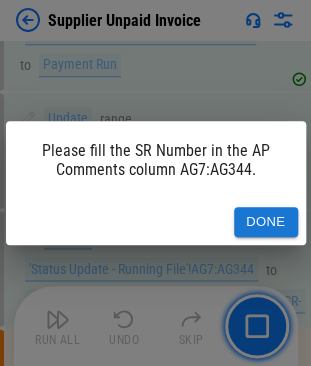 scroll, scrollTop: 21697, scrollLeft: 0, axis: vertical 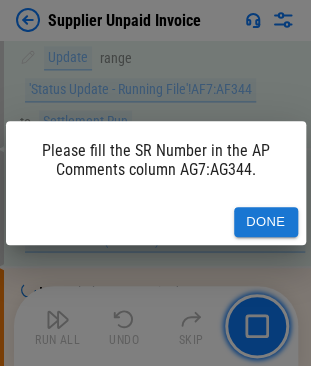 click on "Done" at bounding box center [266, 222] 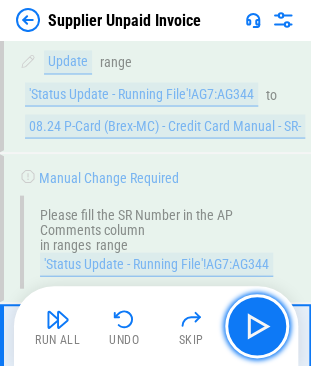 scroll, scrollTop: 21813, scrollLeft: 0, axis: vertical 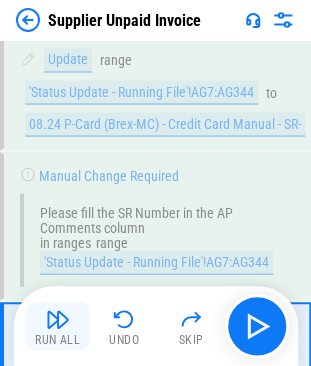 click on "Run All" at bounding box center [57, 340] 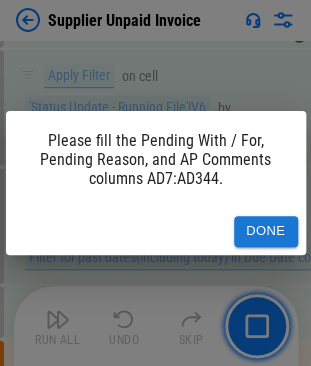 scroll, scrollTop: 29863, scrollLeft: 0, axis: vertical 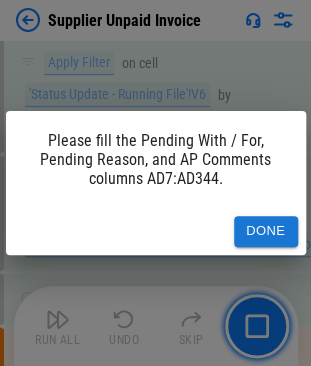 click on "Done" at bounding box center [266, 231] 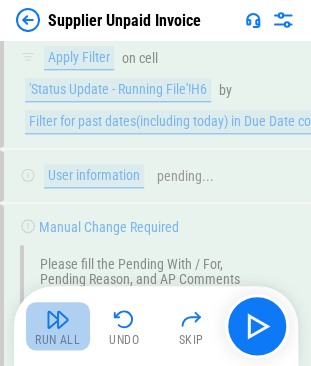 click on "Run All" at bounding box center (58, 326) 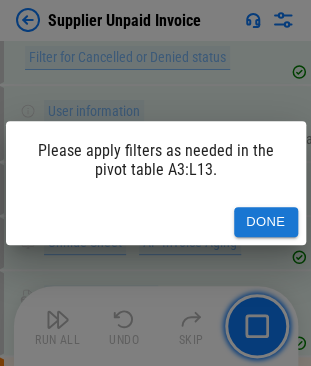 scroll, scrollTop: 31598, scrollLeft: 0, axis: vertical 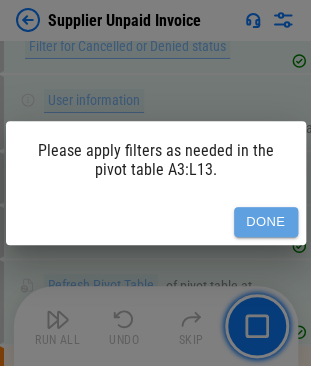 click on "Done" at bounding box center (266, 222) 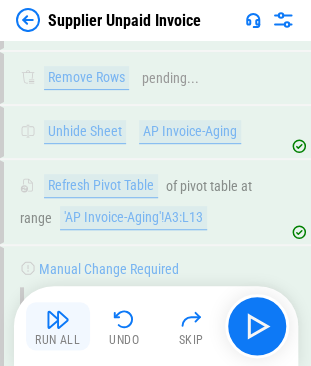 click on "Run All" at bounding box center (58, 326) 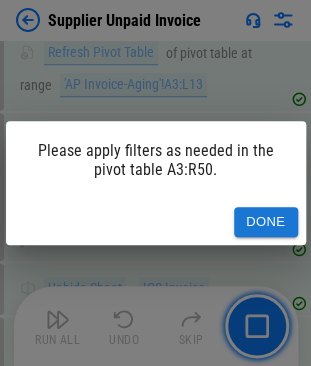 scroll, scrollTop: 31879, scrollLeft: 0, axis: vertical 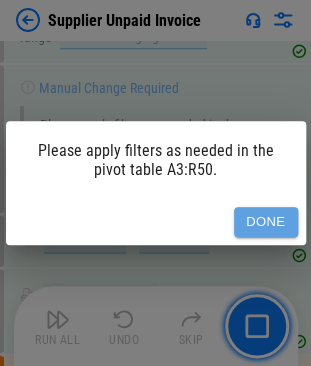 click on "Done" at bounding box center [266, 222] 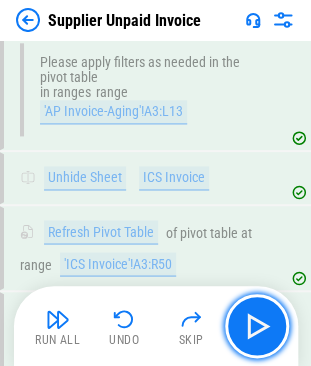 scroll, scrollTop: 31988, scrollLeft: 0, axis: vertical 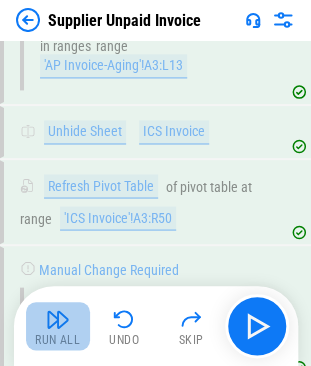 click on "Run All" at bounding box center [57, 340] 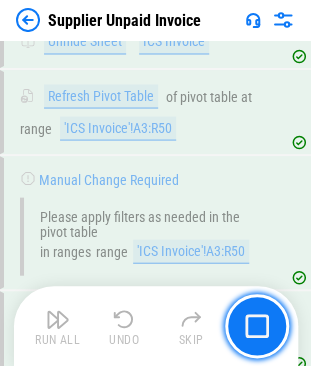 scroll, scrollTop: 32215, scrollLeft: 0, axis: vertical 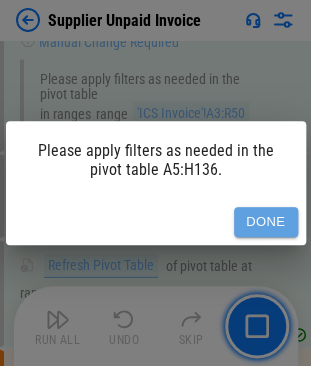click on "Done" at bounding box center (266, 222) 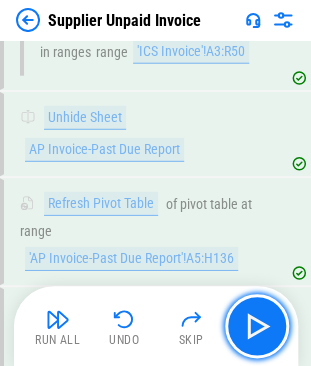 scroll, scrollTop: 32315, scrollLeft: 0, axis: vertical 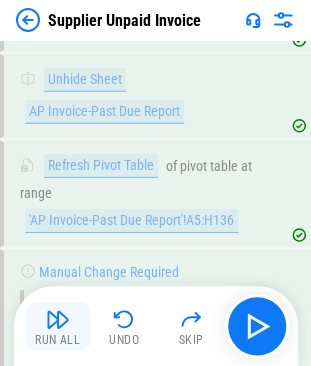 click at bounding box center (58, 319) 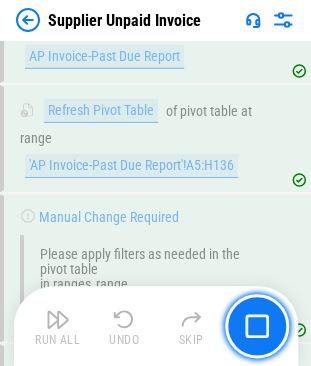 scroll, scrollTop: 32496, scrollLeft: 0, axis: vertical 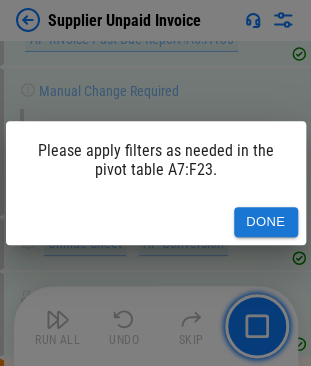 click on "Done" at bounding box center [266, 222] 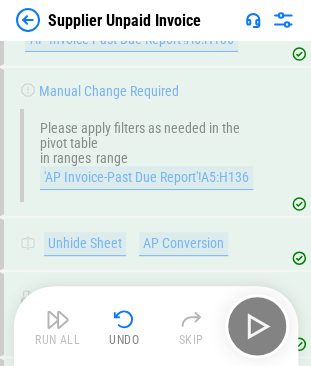 click on "Run All Undo Skip" at bounding box center (158, 326) 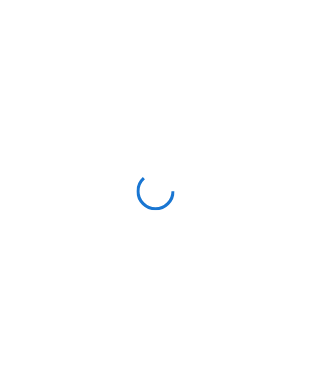 scroll, scrollTop: 0, scrollLeft: 0, axis: both 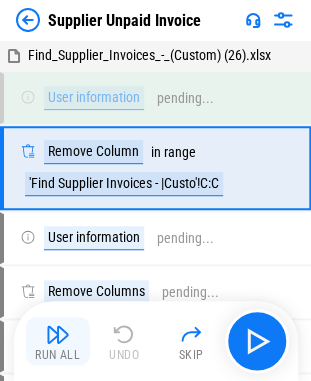 click at bounding box center (58, 334) 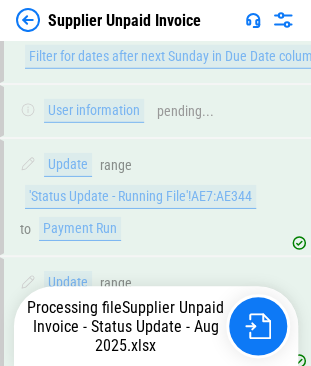 scroll, scrollTop: 24940, scrollLeft: 0, axis: vertical 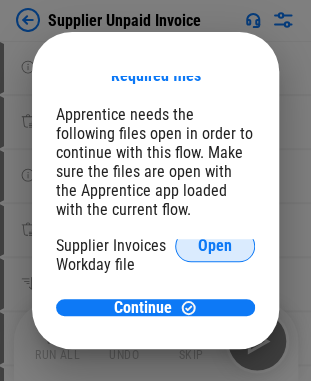 click on "Open" at bounding box center [215, 246] 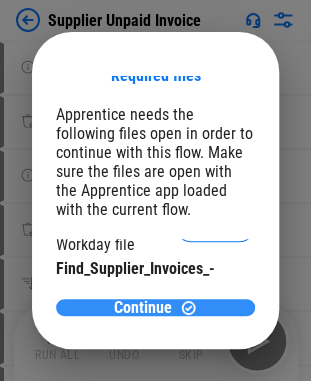 click on "Continue" at bounding box center [143, 308] 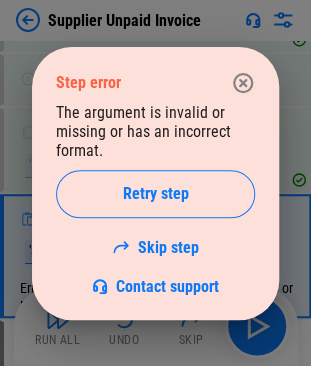 scroll, scrollTop: 7542, scrollLeft: 0, axis: vertical 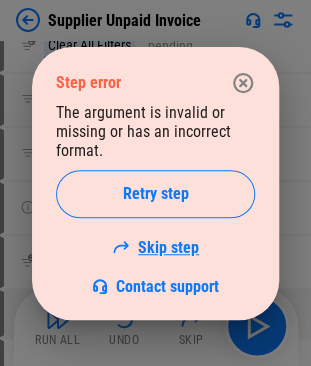 click on "Skip step" at bounding box center [155, 247] 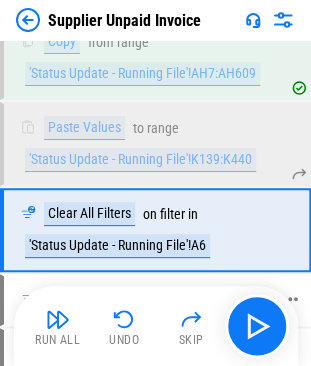 scroll, scrollTop: 7328, scrollLeft: 0, axis: vertical 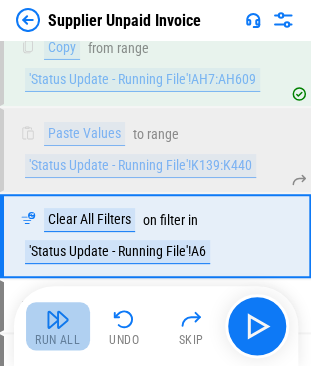 click at bounding box center [58, 319] 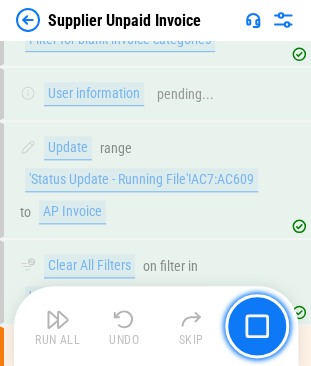 scroll, scrollTop: 13275, scrollLeft: 0, axis: vertical 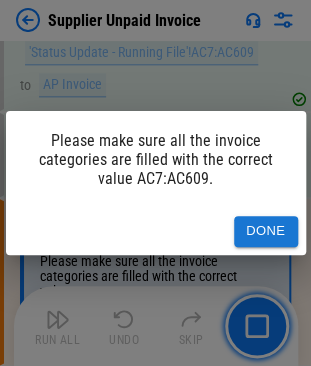 click on "Done" at bounding box center (266, 231) 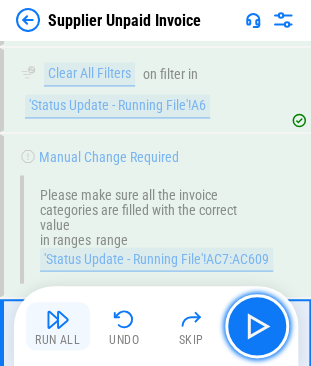scroll, scrollTop: 13398, scrollLeft: 0, axis: vertical 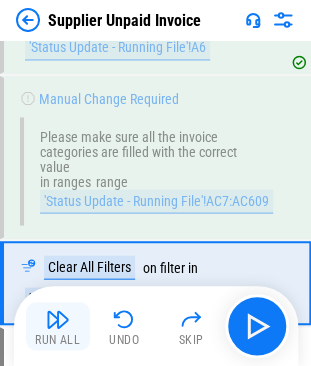 click on "Run All" at bounding box center (57, 340) 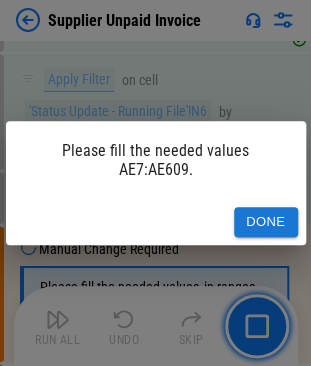 scroll, scrollTop: 13798, scrollLeft: 0, axis: vertical 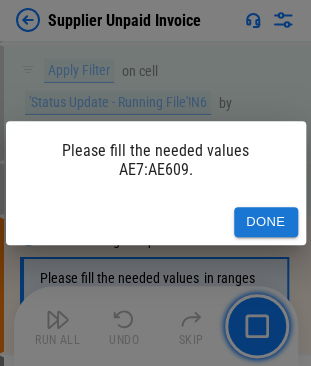 click on "Done" at bounding box center (266, 222) 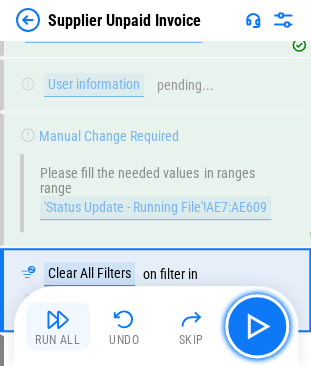 scroll, scrollTop: 13906, scrollLeft: 0, axis: vertical 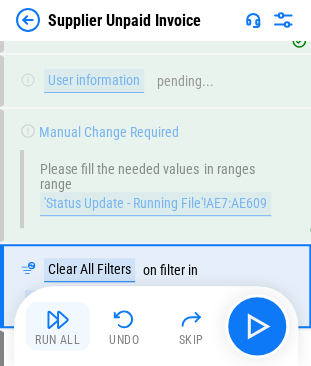 click on "Run All" at bounding box center [57, 340] 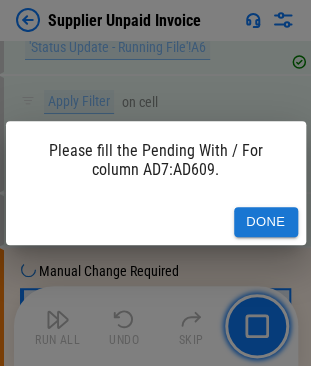 scroll, scrollTop: 16696, scrollLeft: 0, axis: vertical 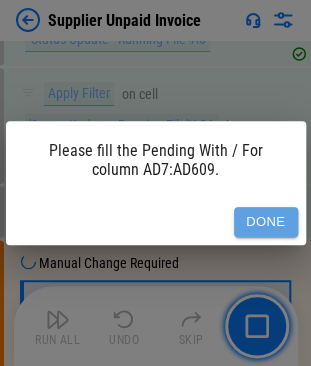 click on "Done" at bounding box center (266, 222) 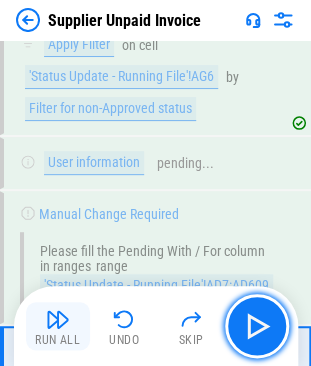 scroll, scrollTop: 16805, scrollLeft: 0, axis: vertical 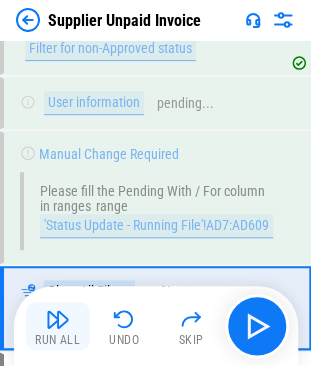 click at bounding box center [58, 319] 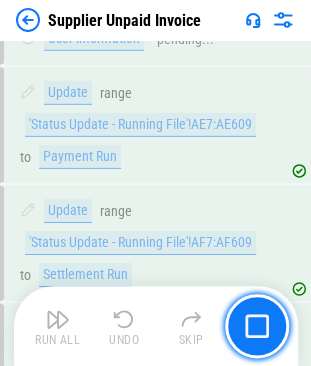 scroll, scrollTop: 22238, scrollLeft: 0, axis: vertical 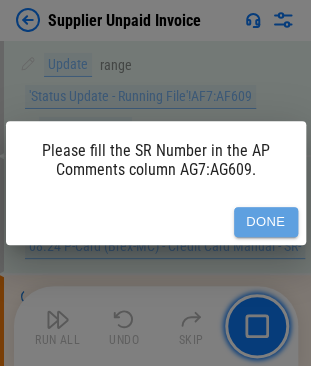 click on "Done" at bounding box center (266, 222) 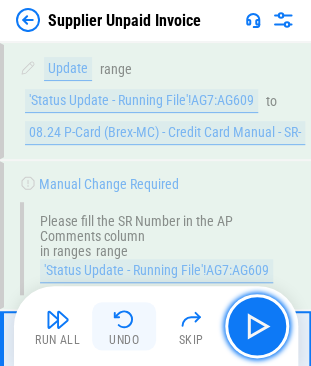 scroll, scrollTop: 22354, scrollLeft: 0, axis: vertical 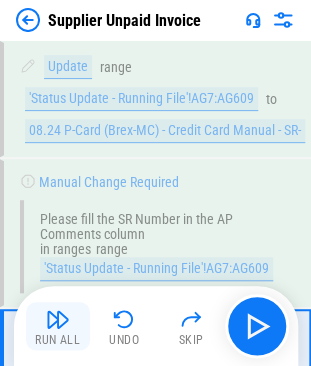 click at bounding box center (58, 319) 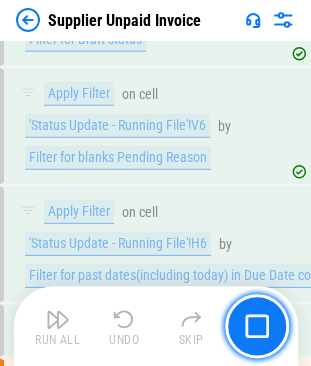 scroll, scrollTop: 30404, scrollLeft: 0, axis: vertical 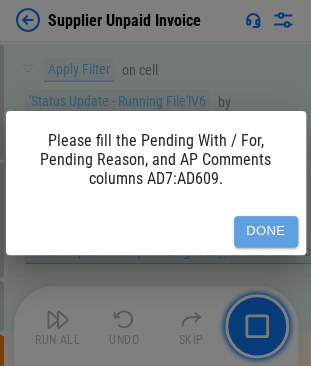 click on "Done" at bounding box center (266, 231) 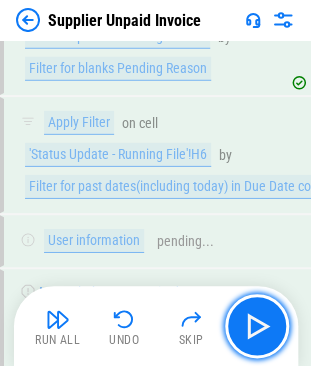 scroll, scrollTop: 30528, scrollLeft: 0, axis: vertical 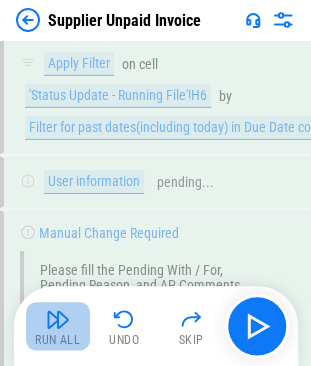click on "Run All" at bounding box center [58, 326] 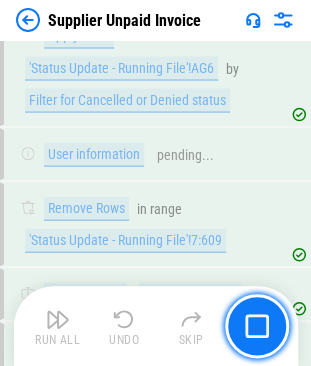 scroll, scrollTop: 32148, scrollLeft: 0, axis: vertical 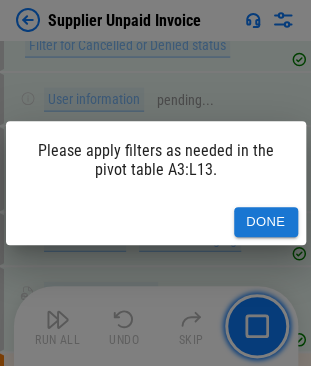 click on "Done" at bounding box center (266, 222) 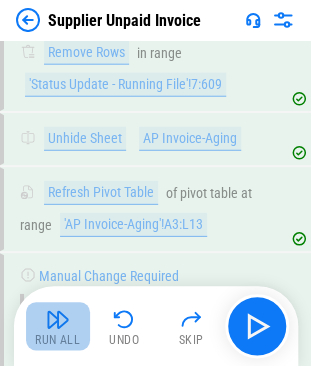 click at bounding box center (58, 319) 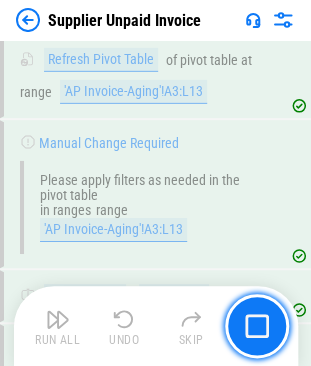 scroll, scrollTop: 32429, scrollLeft: 0, axis: vertical 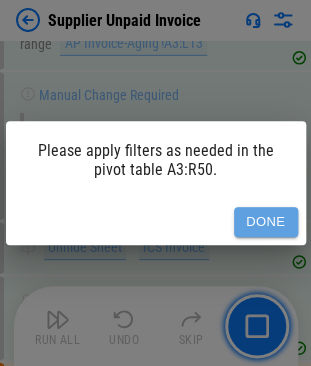 click on "Done" at bounding box center [266, 222] 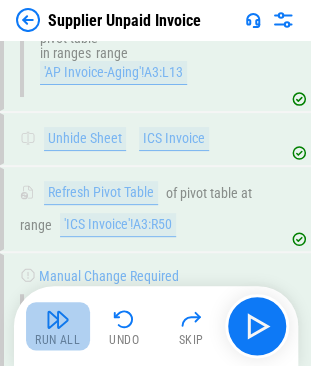click on "Run All" at bounding box center [57, 340] 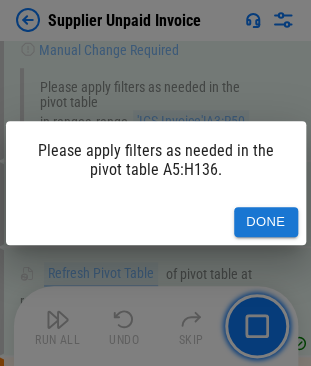 scroll, scrollTop: 32765, scrollLeft: 0, axis: vertical 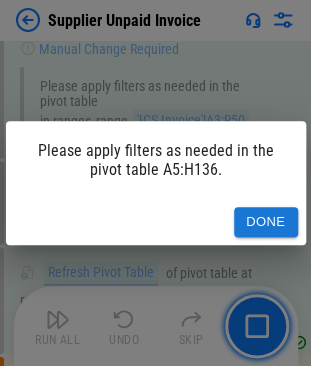 click on "Done" at bounding box center (266, 222) 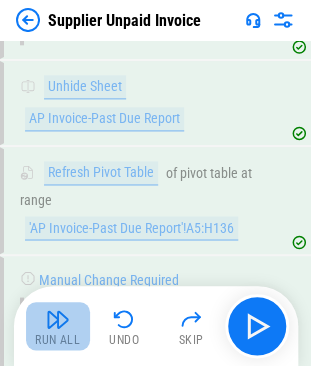 click at bounding box center (58, 319) 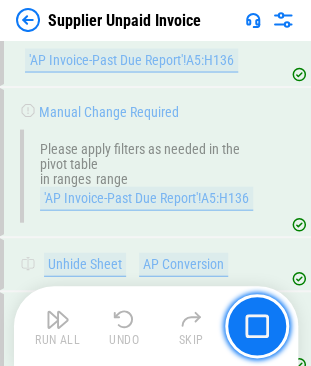 scroll, scrollTop: 33046, scrollLeft: 0, axis: vertical 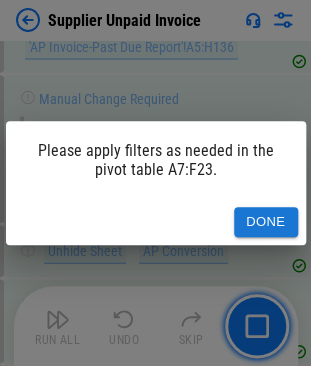 click on "Done" at bounding box center (266, 222) 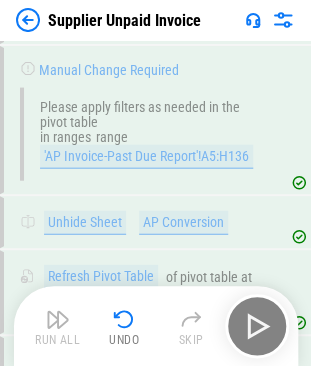 scroll, scrollTop: 33088, scrollLeft: 0, axis: vertical 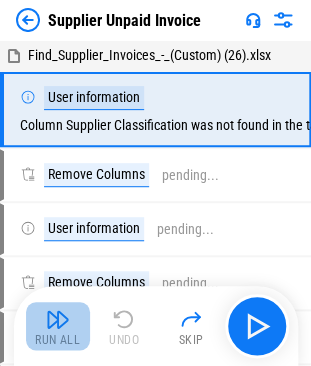 click at bounding box center (58, 319) 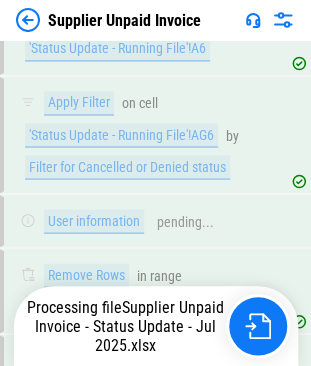 scroll, scrollTop: 32029, scrollLeft: 0, axis: vertical 